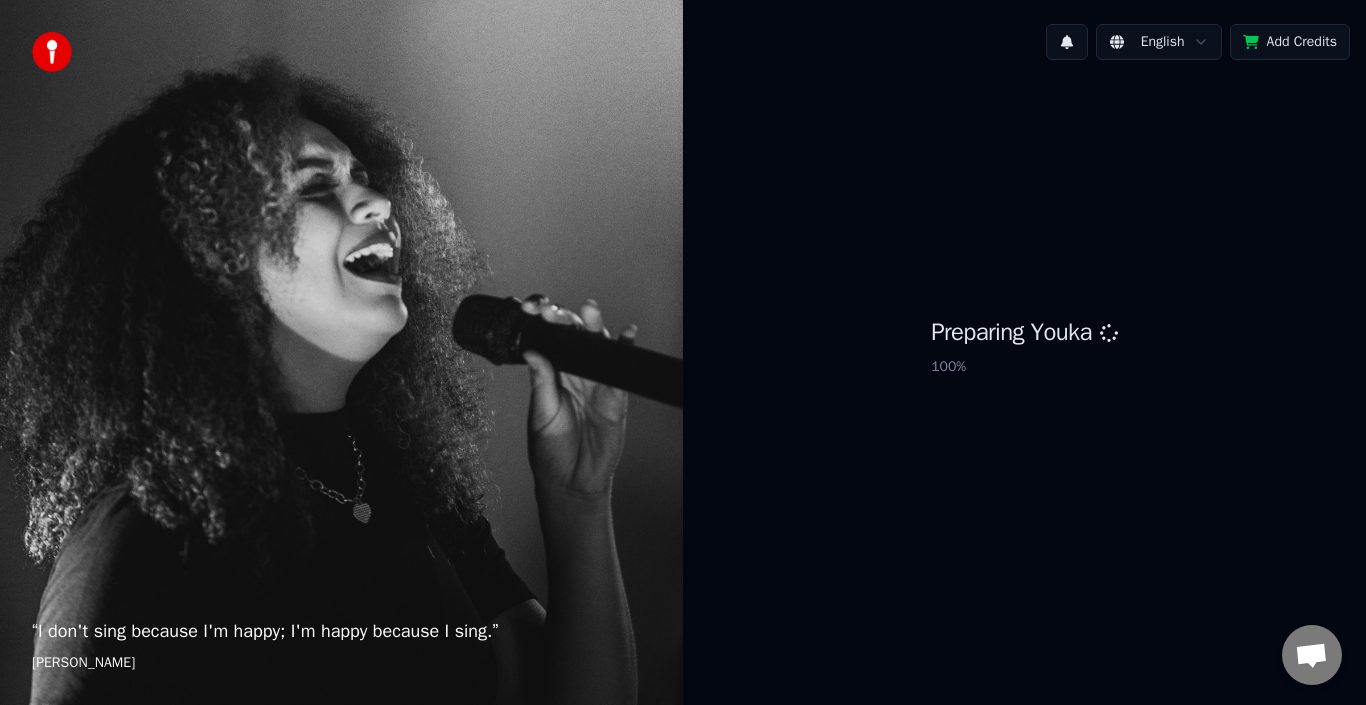 scroll, scrollTop: 0, scrollLeft: 0, axis: both 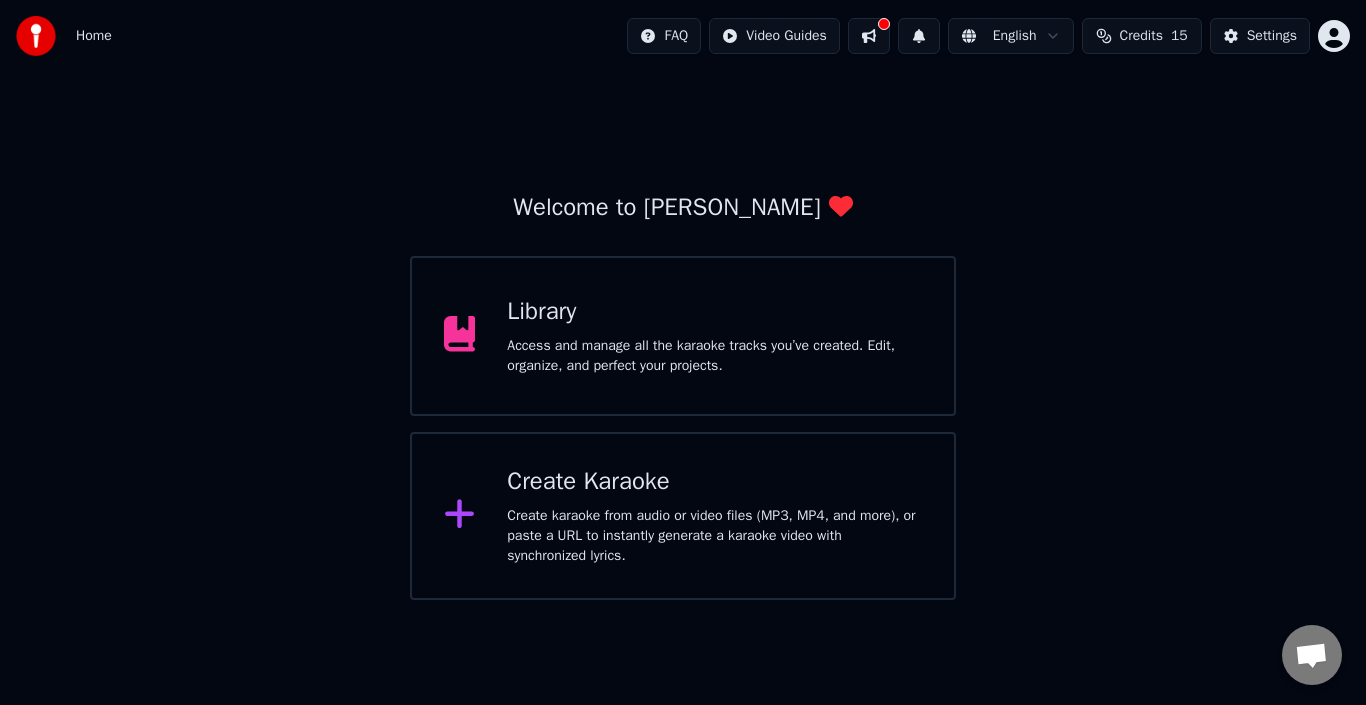 click on "Create karaoke from audio or video files (MP3, MP4, and more), or paste a URL to instantly generate a karaoke video with synchronized lyrics." at bounding box center [714, 536] 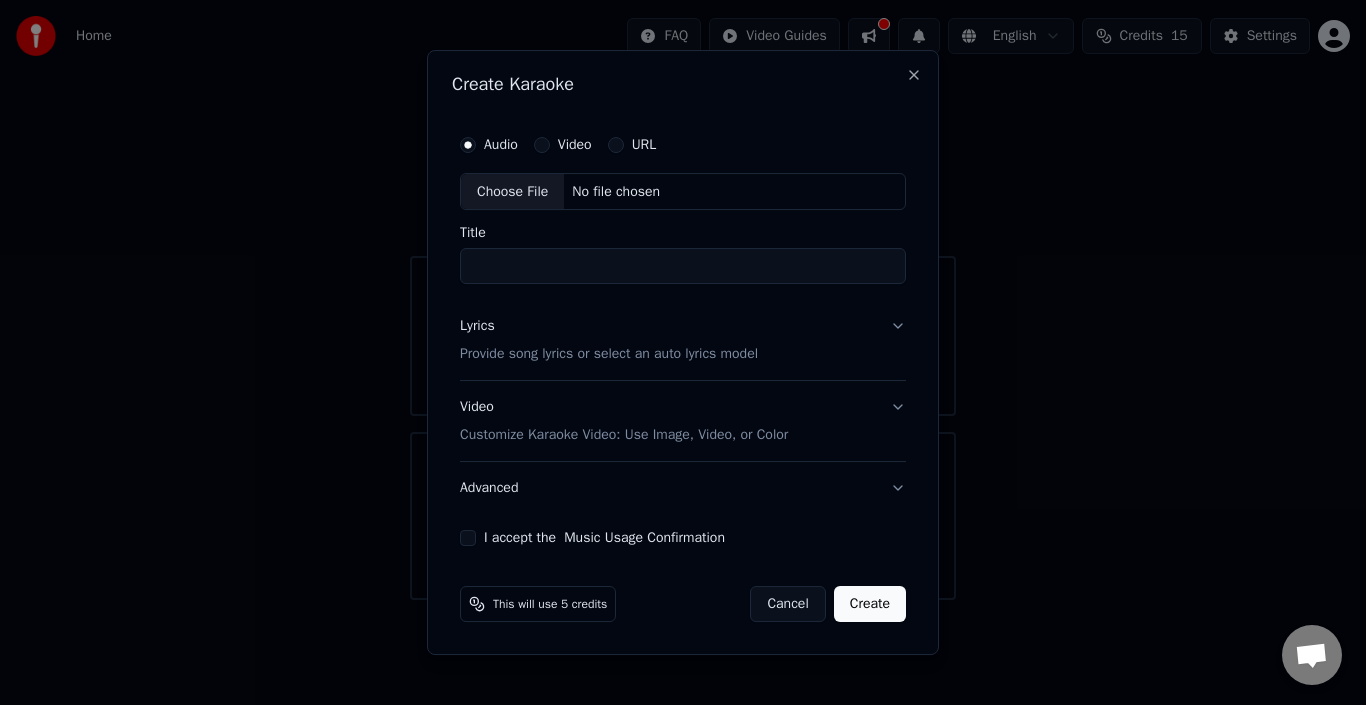 click on "Audio Video URL Choose File No file chosen Title" at bounding box center [683, 205] 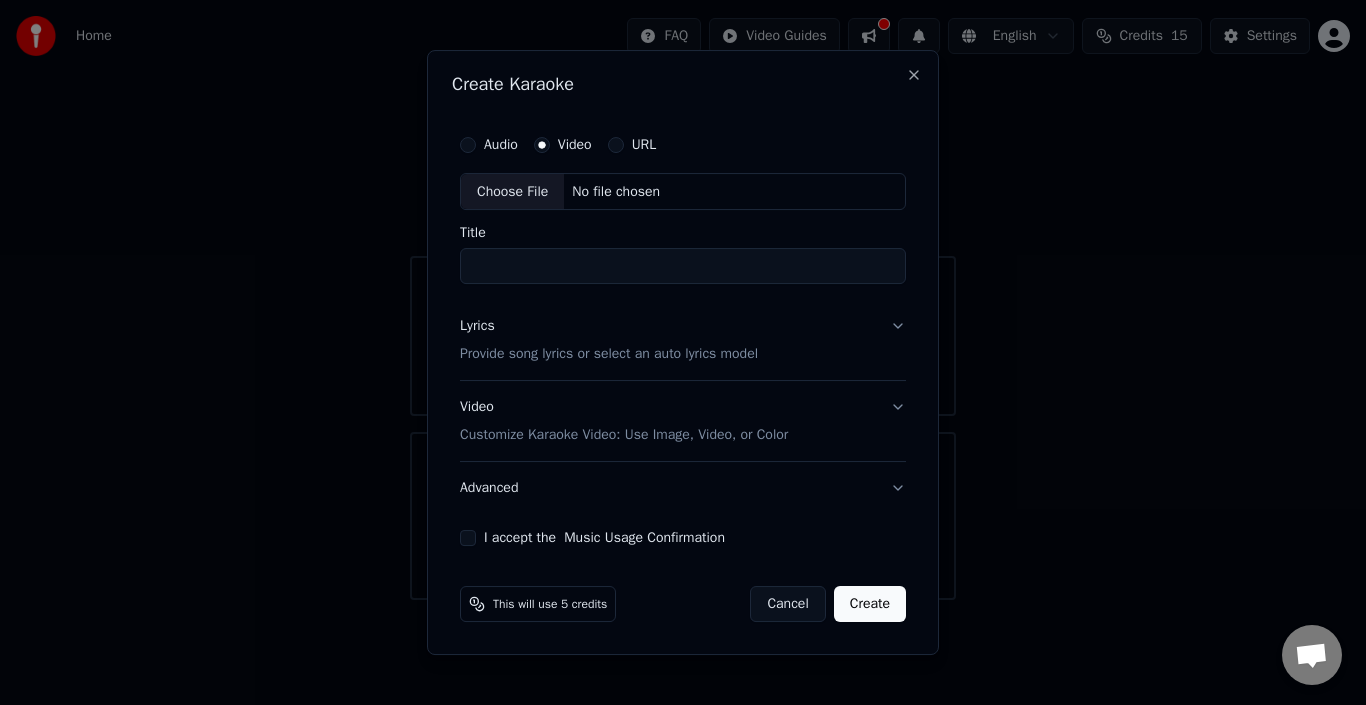 click on "Choose File" at bounding box center (512, 192) 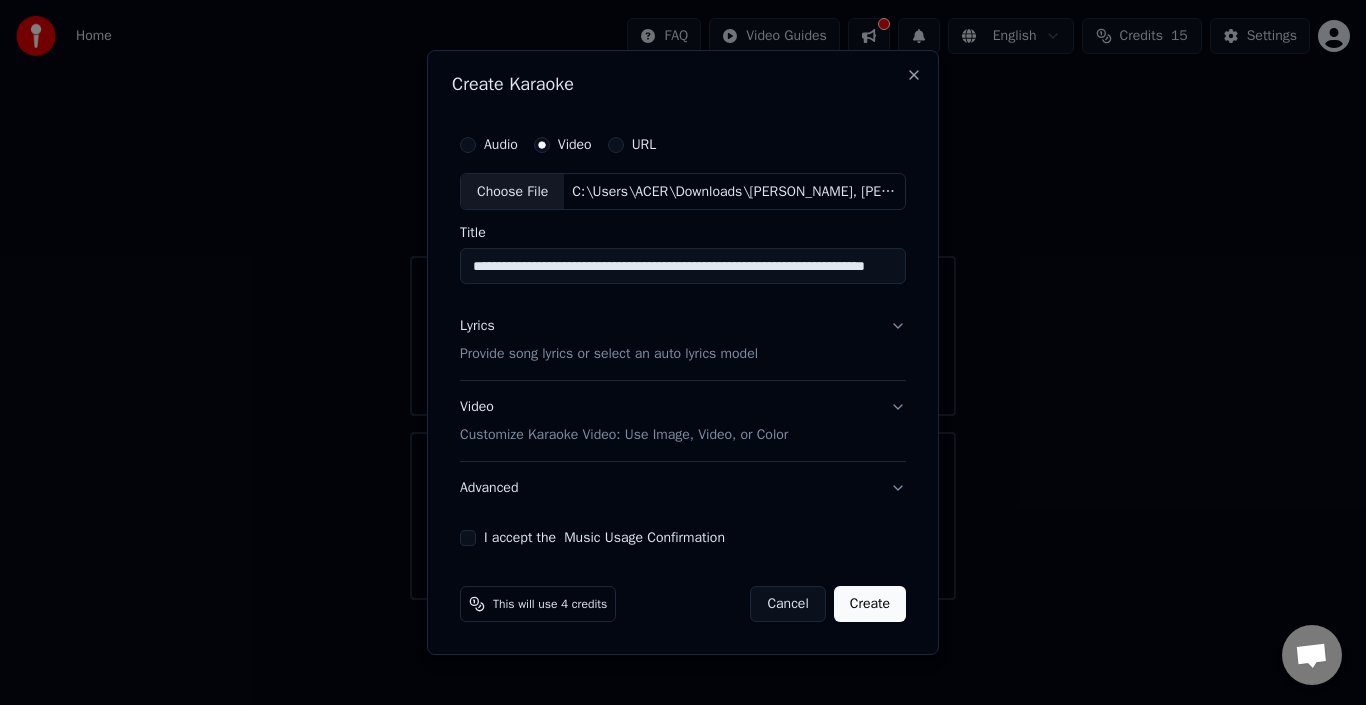 click on "Video Customize Karaoke Video: Use Image, Video, or Color" at bounding box center (683, 422) 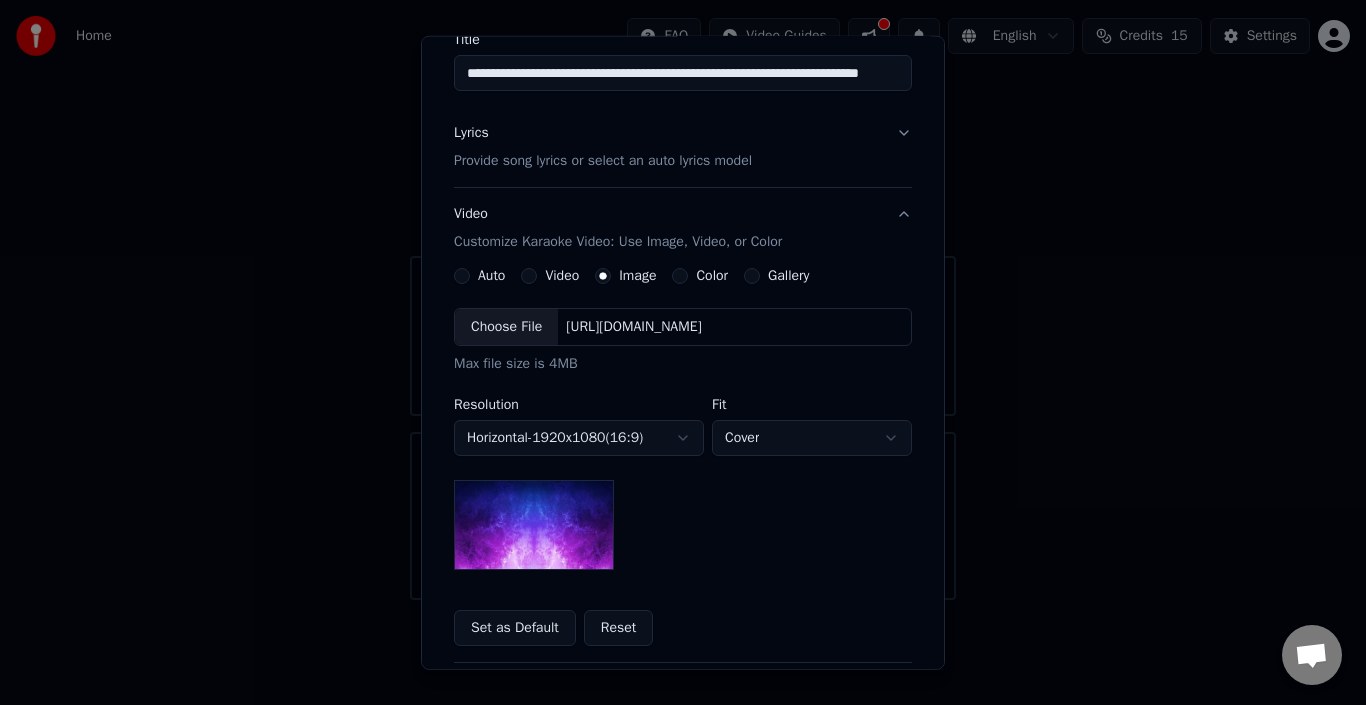 scroll, scrollTop: 188, scrollLeft: 0, axis: vertical 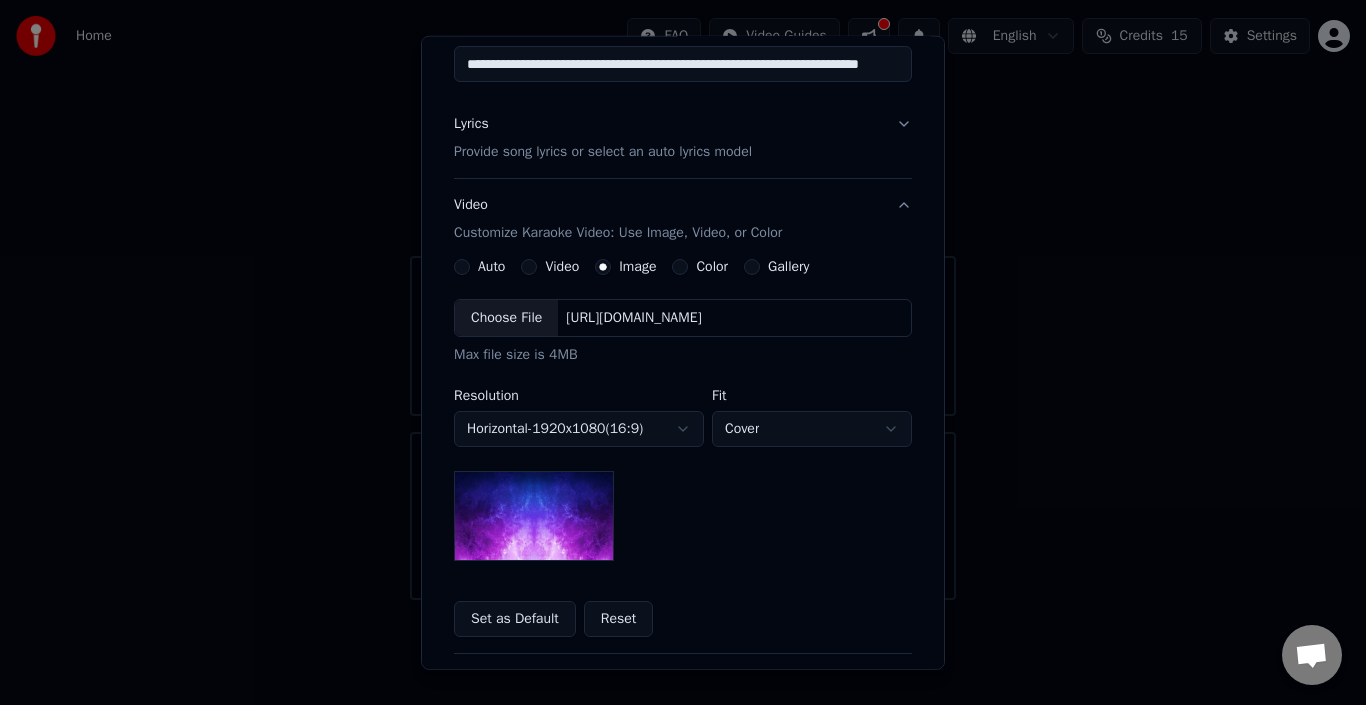 click on "Video" at bounding box center (562, 267) 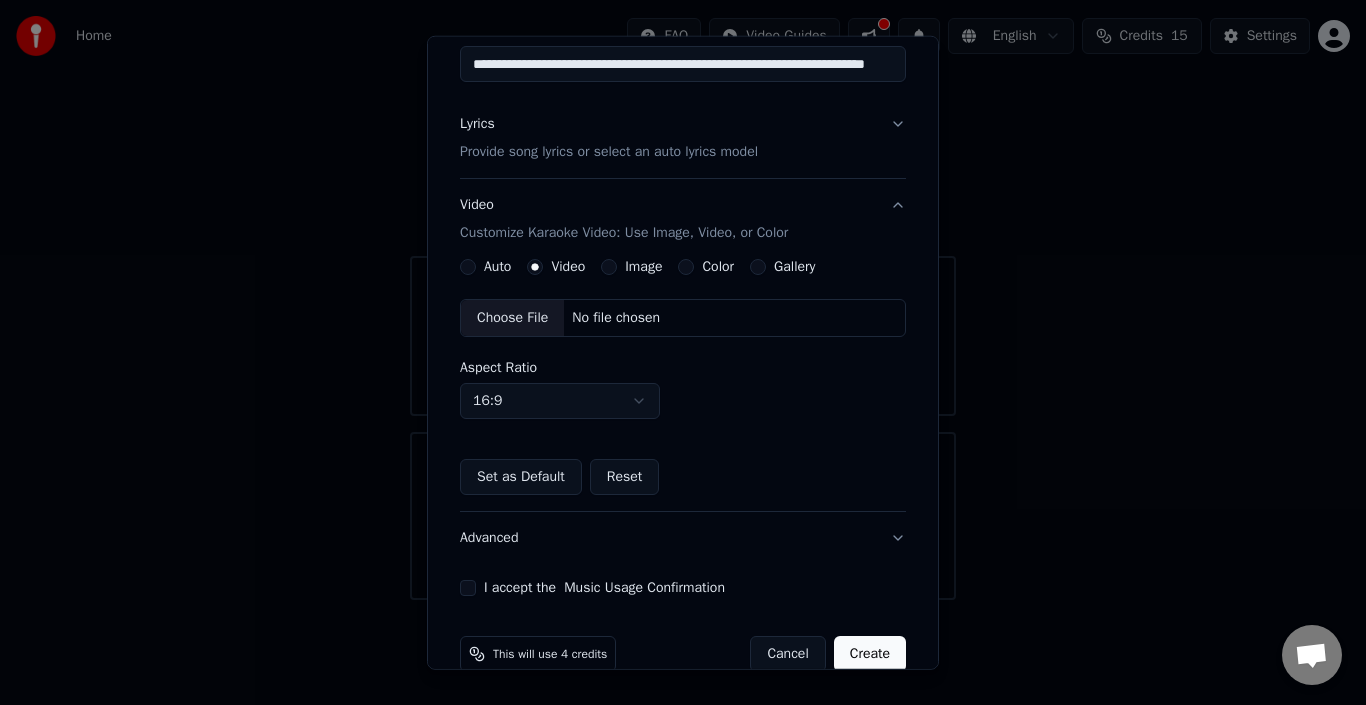 click on "Choose File" at bounding box center (512, 318) 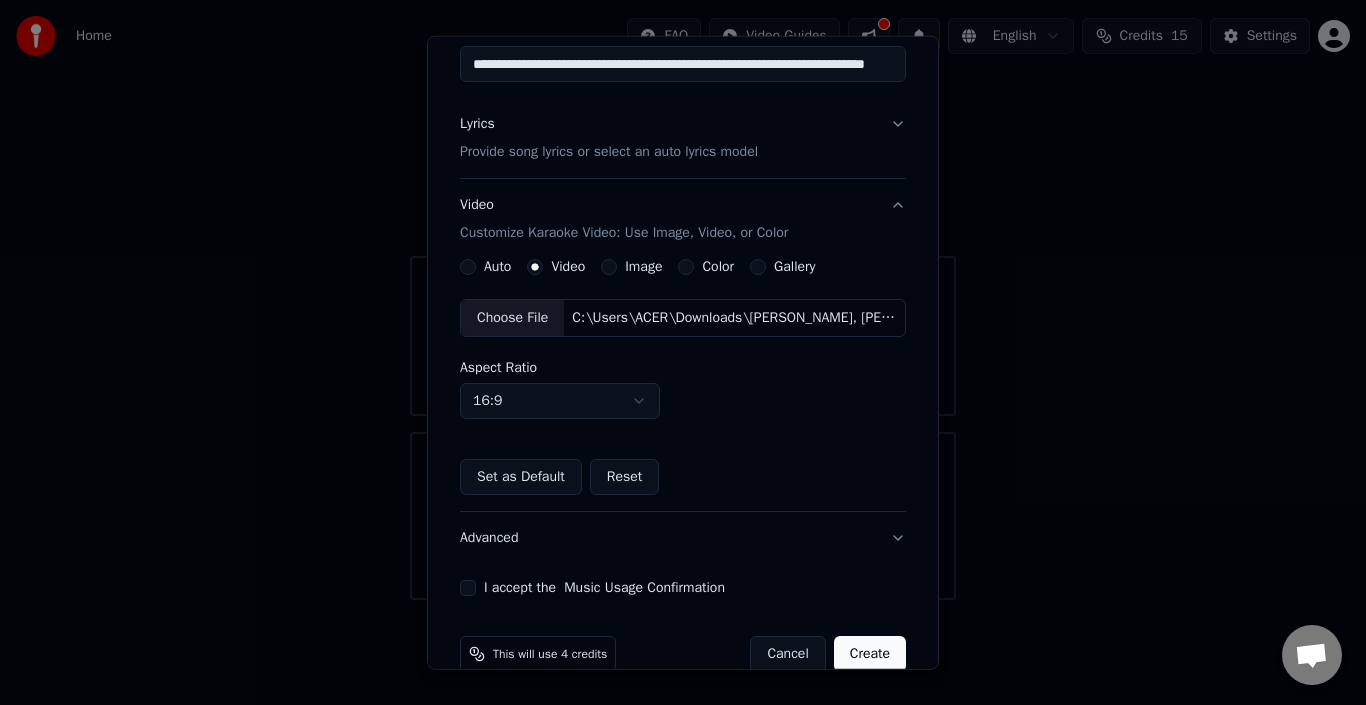click on "Set as Default" at bounding box center [521, 477] 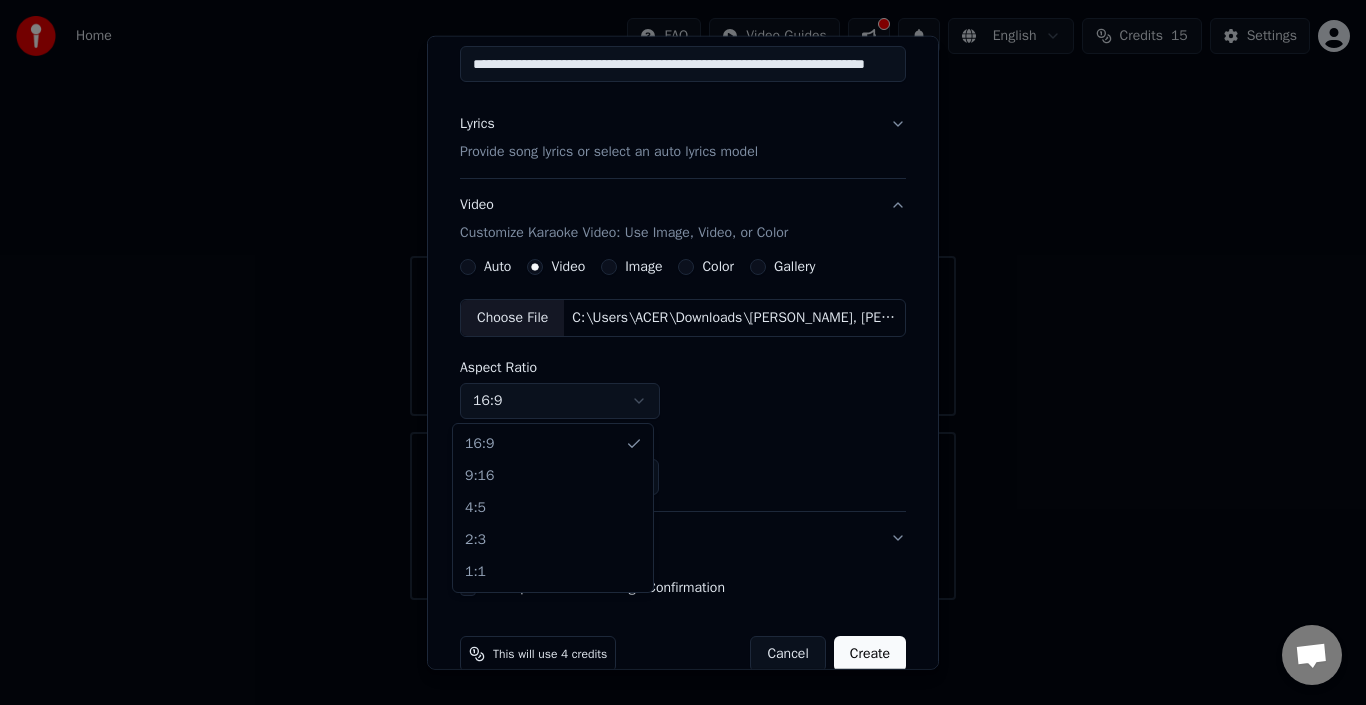 click on "**********" at bounding box center [683, 300] 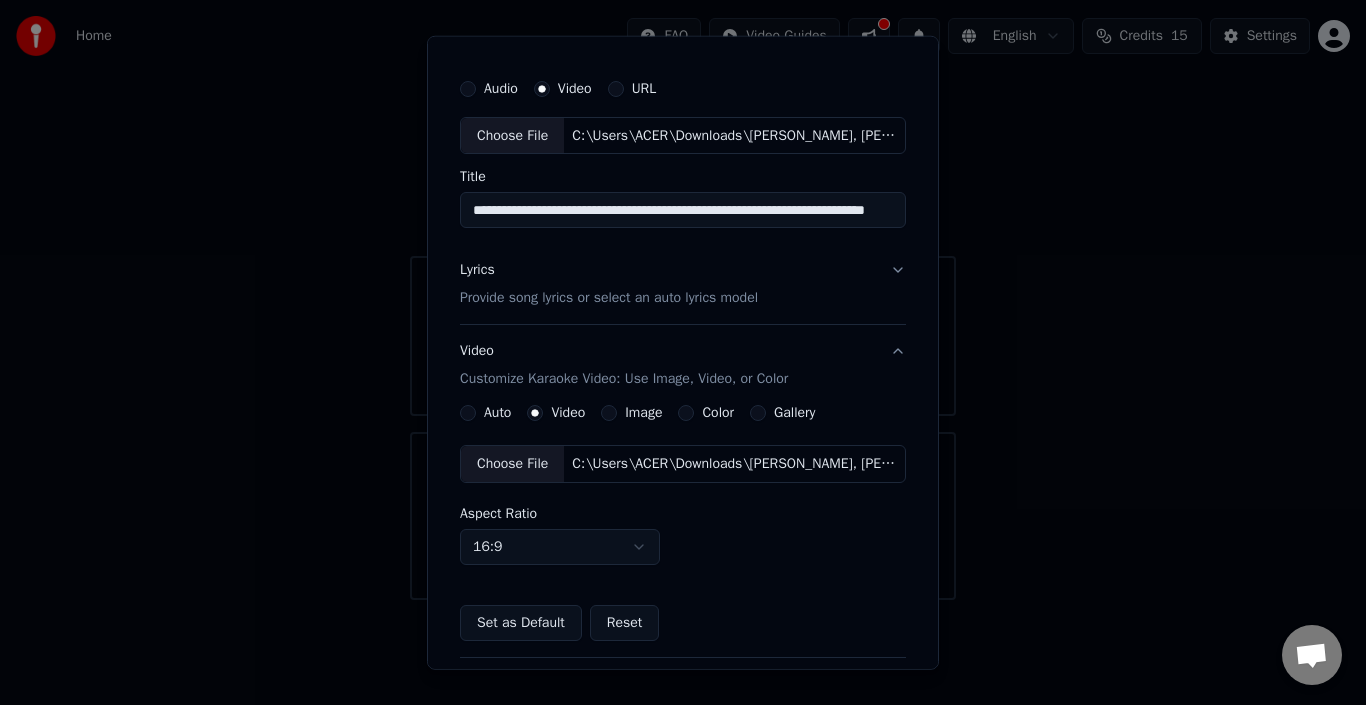 scroll, scrollTop: 30, scrollLeft: 0, axis: vertical 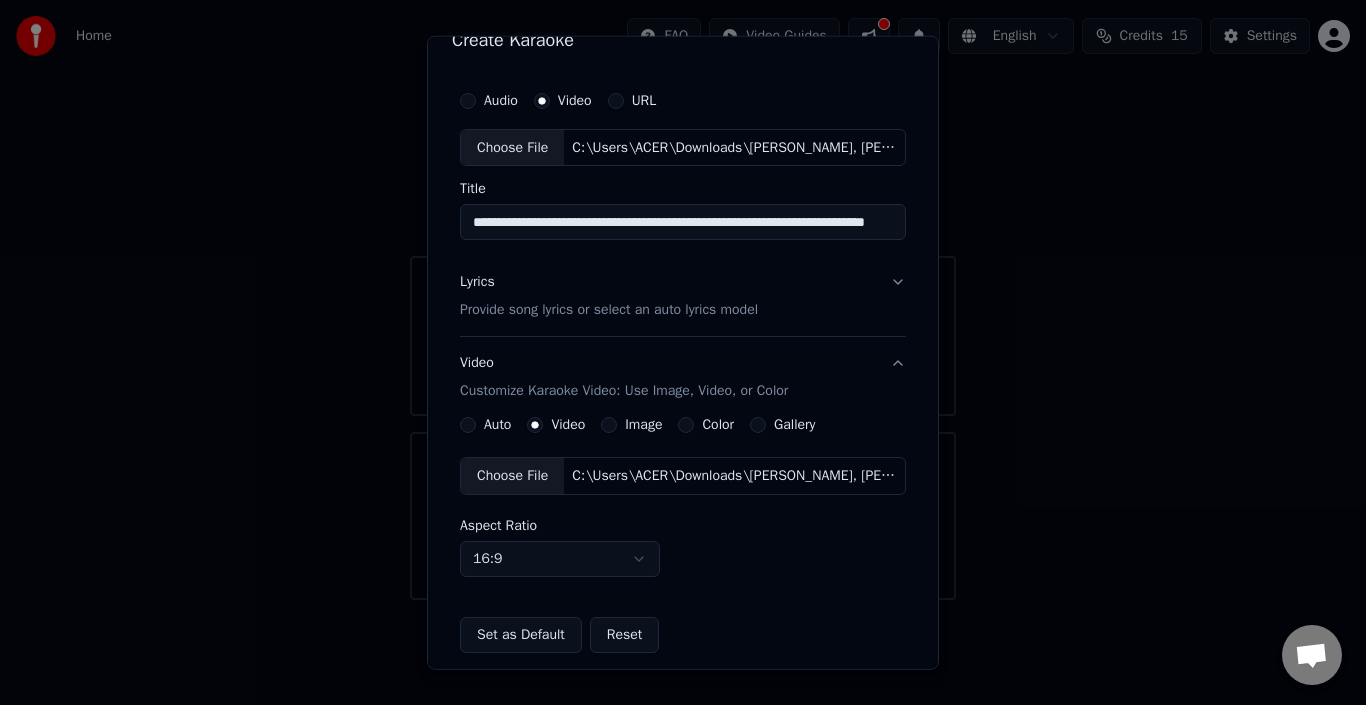 click on "Lyrics Provide song lyrics or select an auto lyrics model" at bounding box center [683, 296] 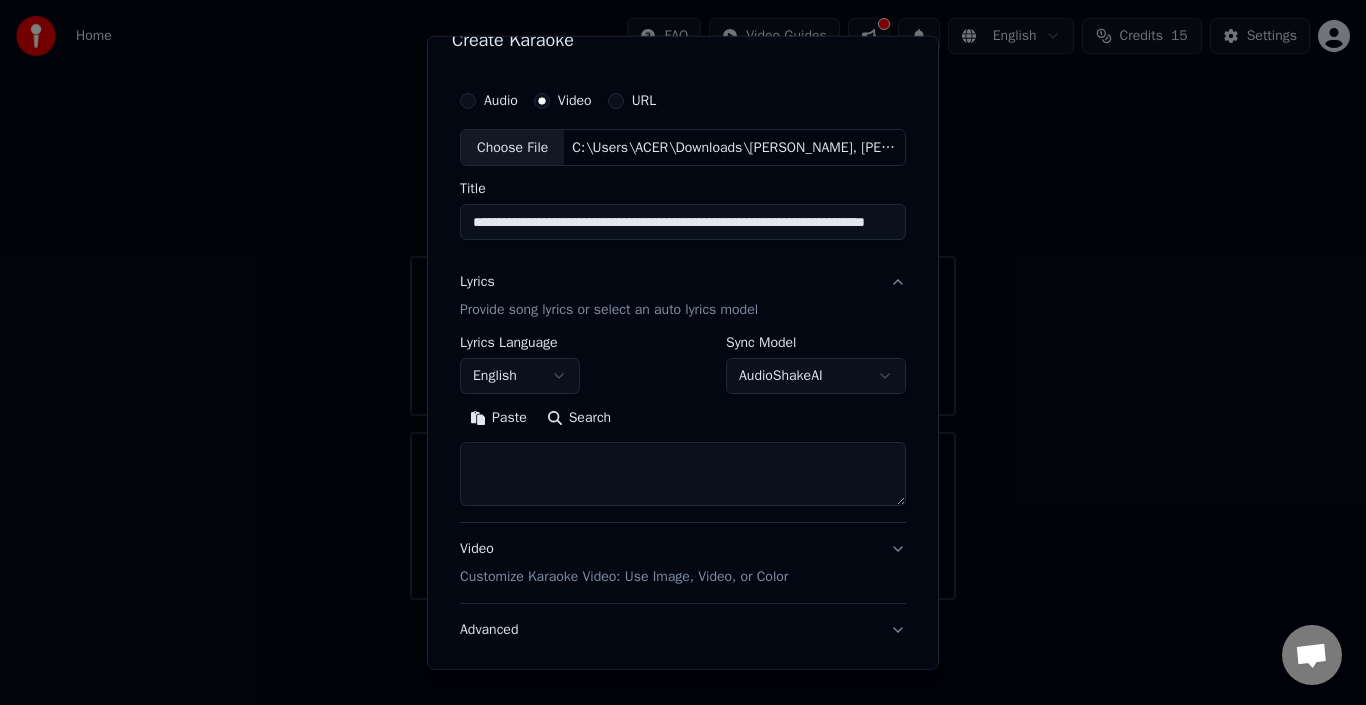 click on "**********" at bounding box center (683, 300) 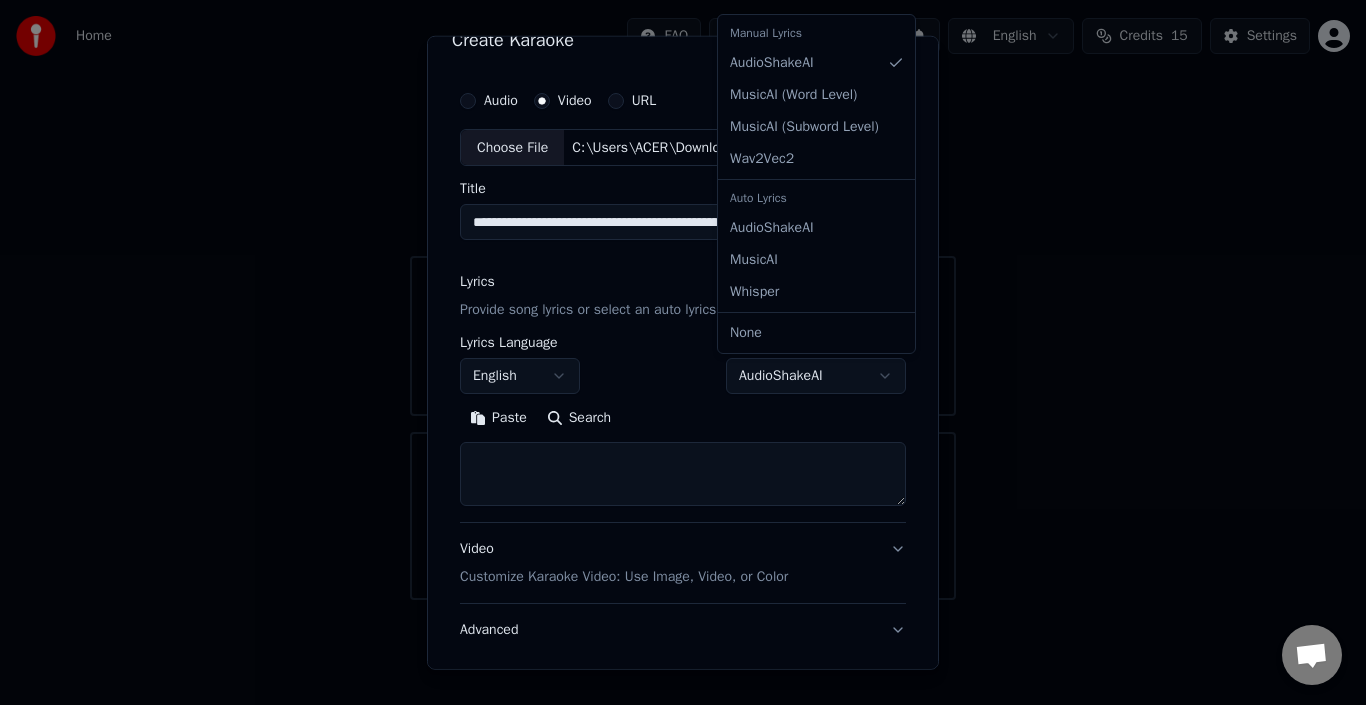 select on "**********" 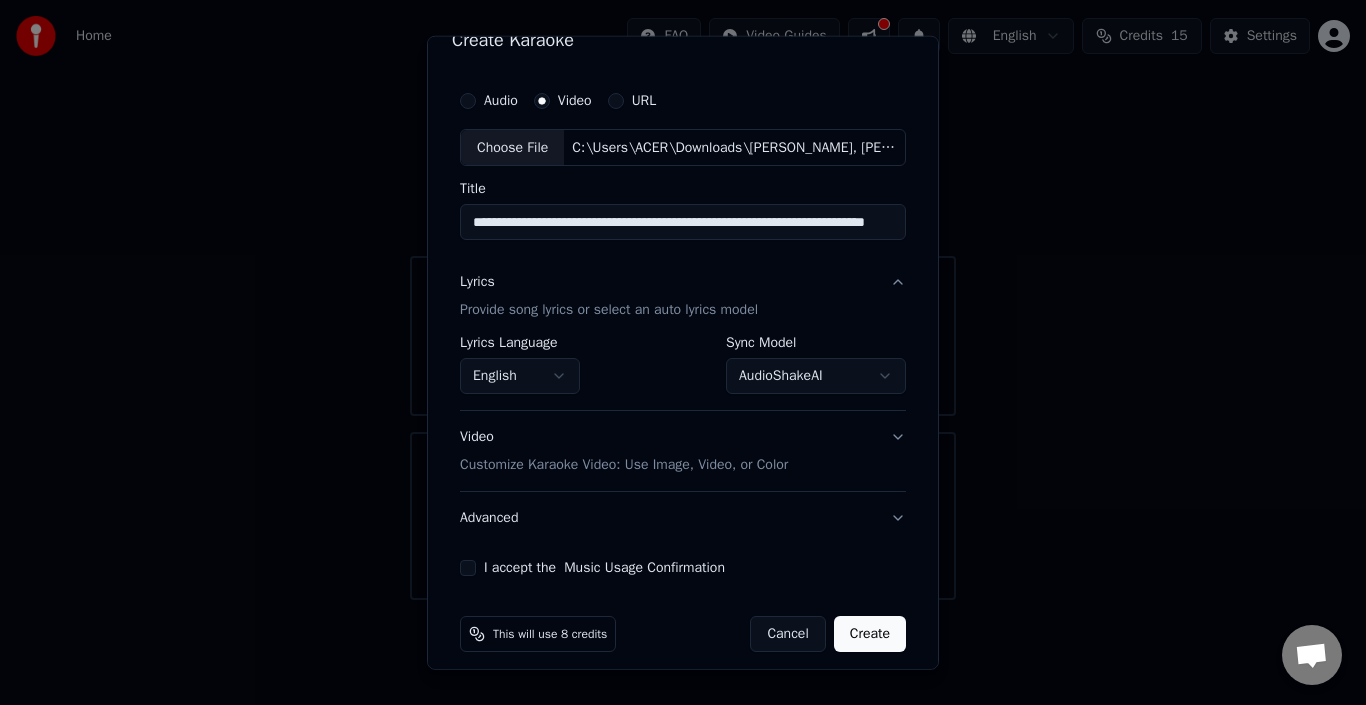 scroll, scrollTop: 45, scrollLeft: 0, axis: vertical 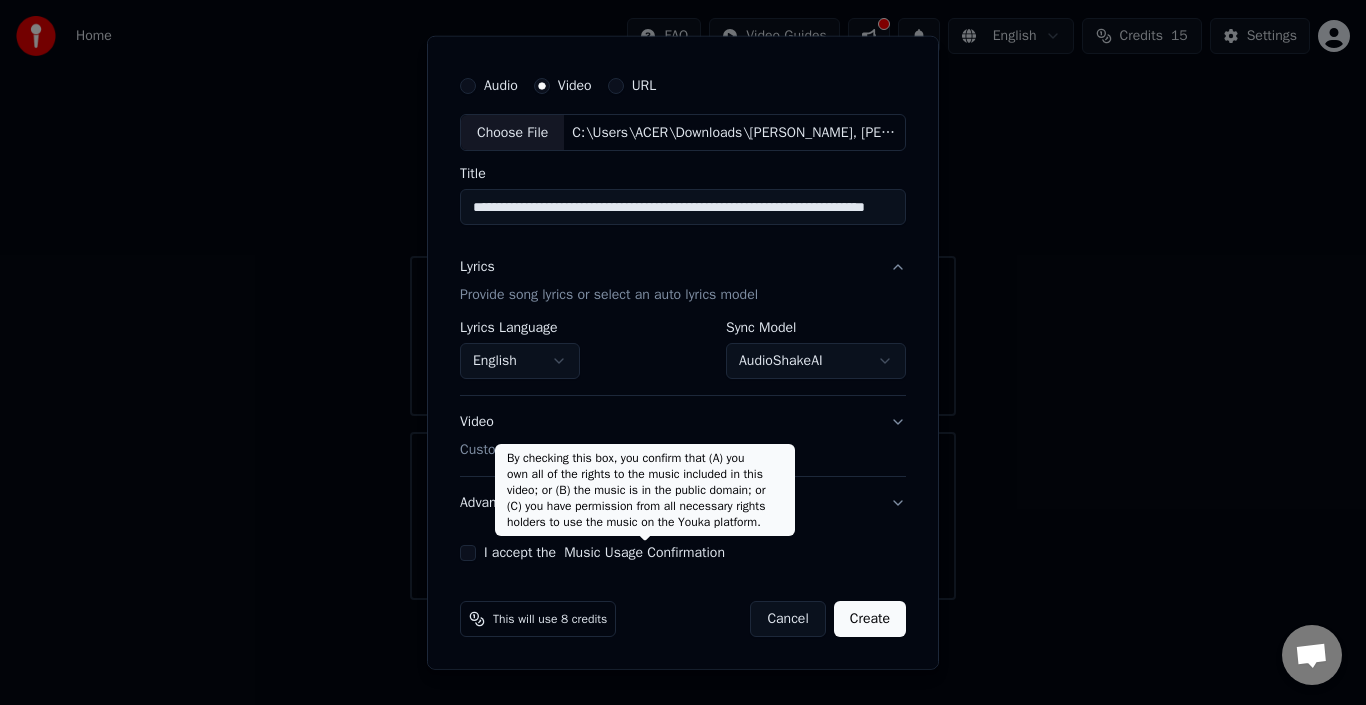 click on "Music Usage Confirmation" at bounding box center (644, 553) 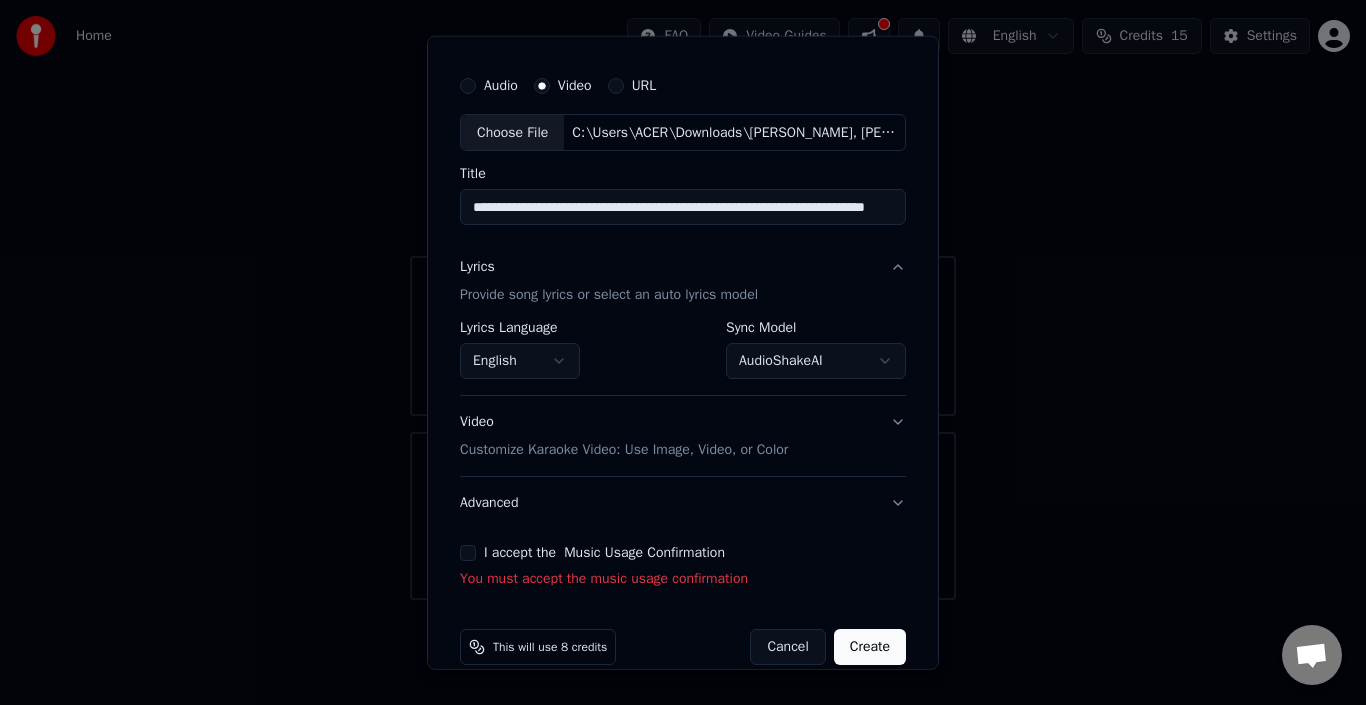 click on "I accept the   Music Usage Confirmation" at bounding box center (468, 553) 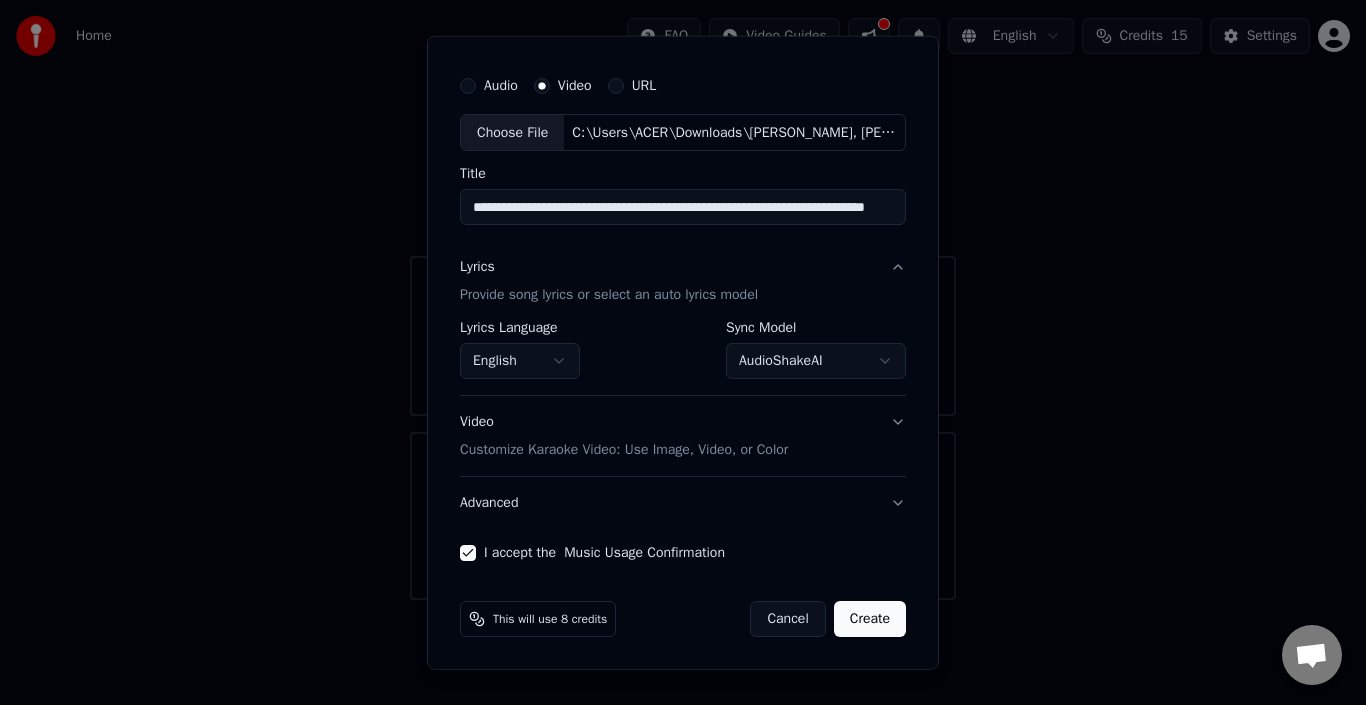 click on "Create" at bounding box center (870, 619) 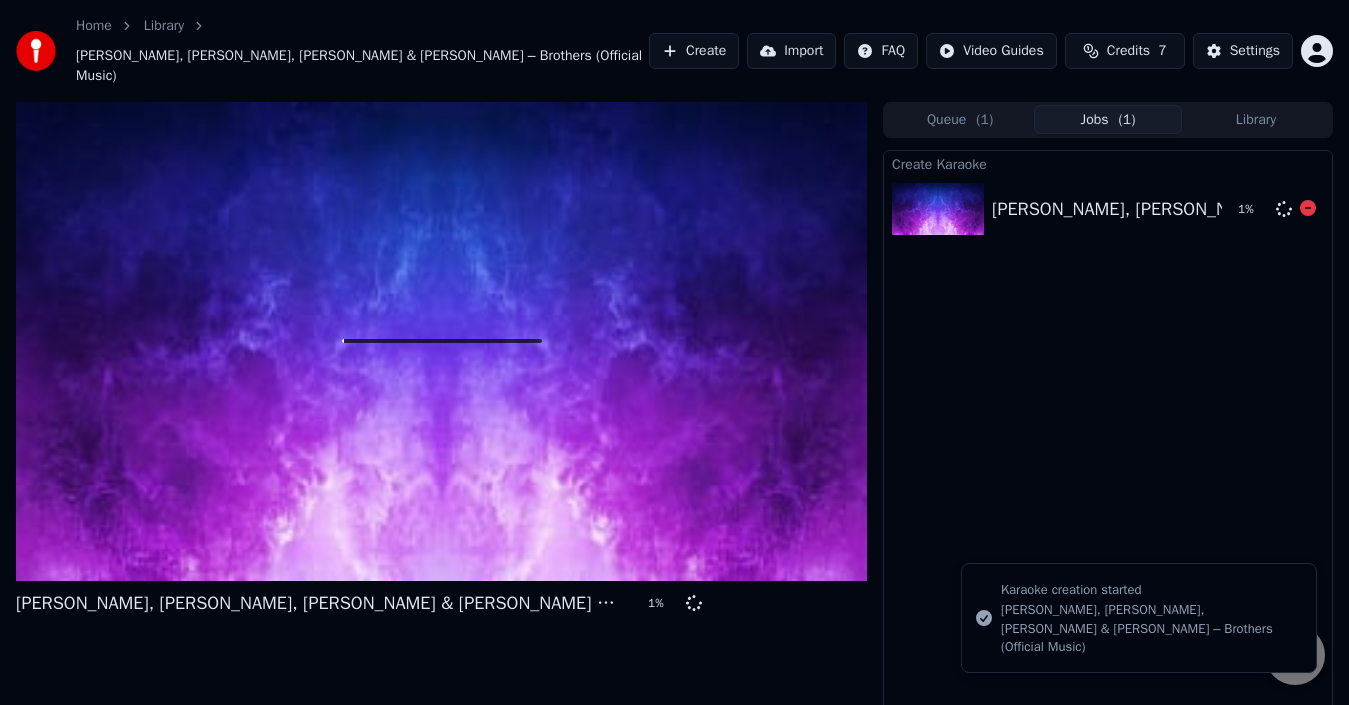 click on "[PERSON_NAME], [PERSON_NAME], [PERSON_NAME] & [PERSON_NAME] – Brothers (Official Music)" at bounding box center (1384, 209) 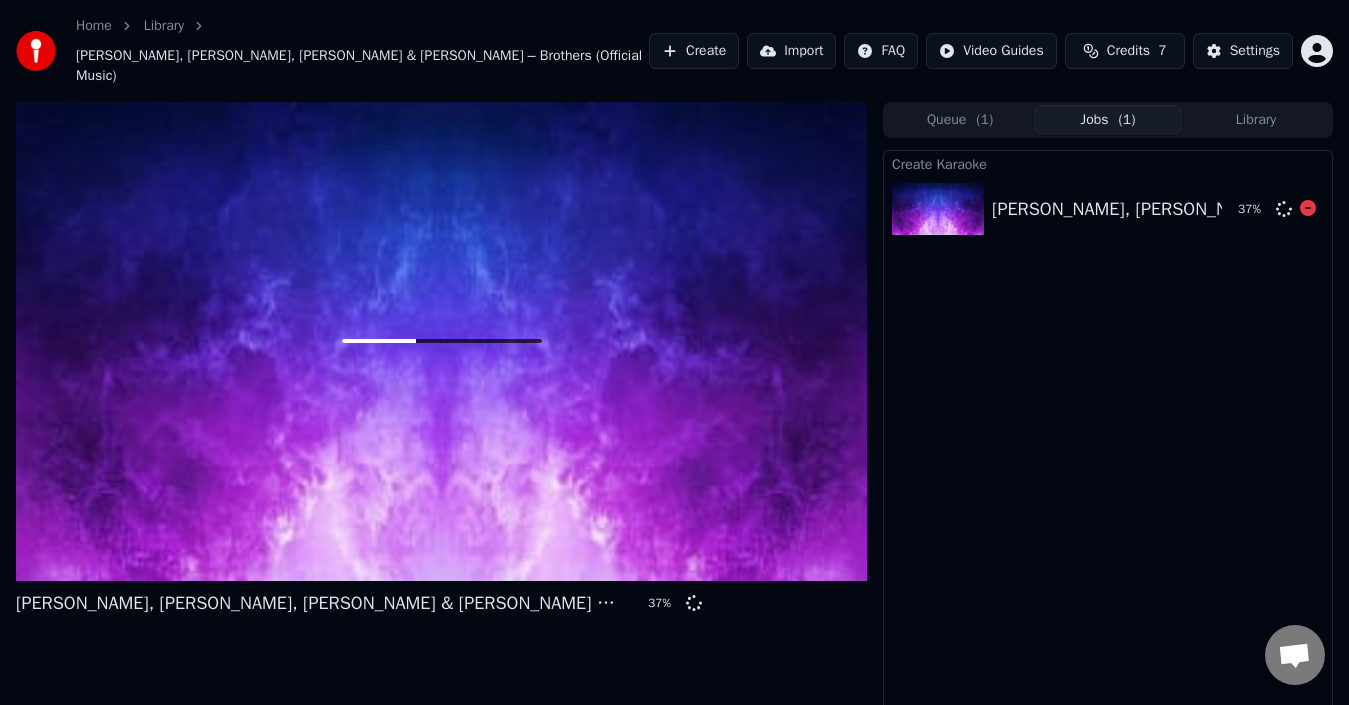 click on "[PERSON_NAME], [PERSON_NAME], [PERSON_NAME] & [PERSON_NAME] – Brothers (Official Music) 37 %" at bounding box center (1108, 209) 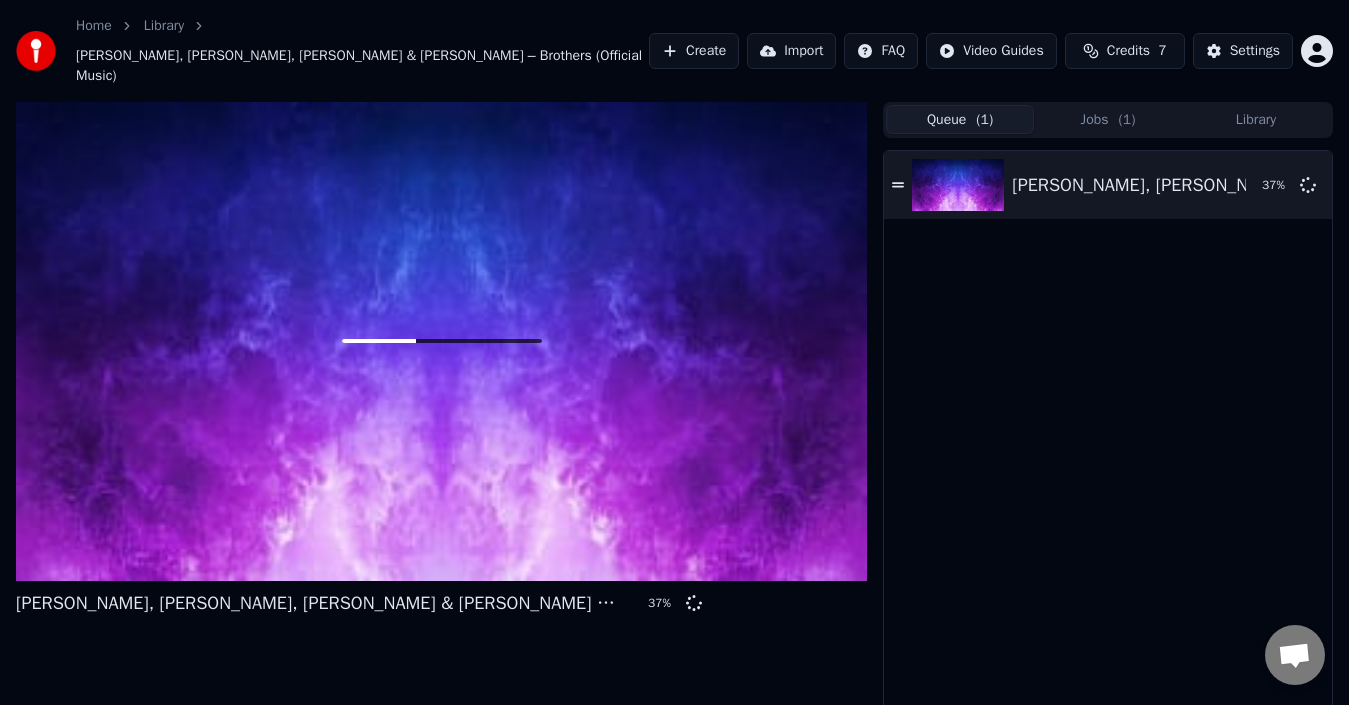 click on "Queue ( 1 )" at bounding box center (960, 119) 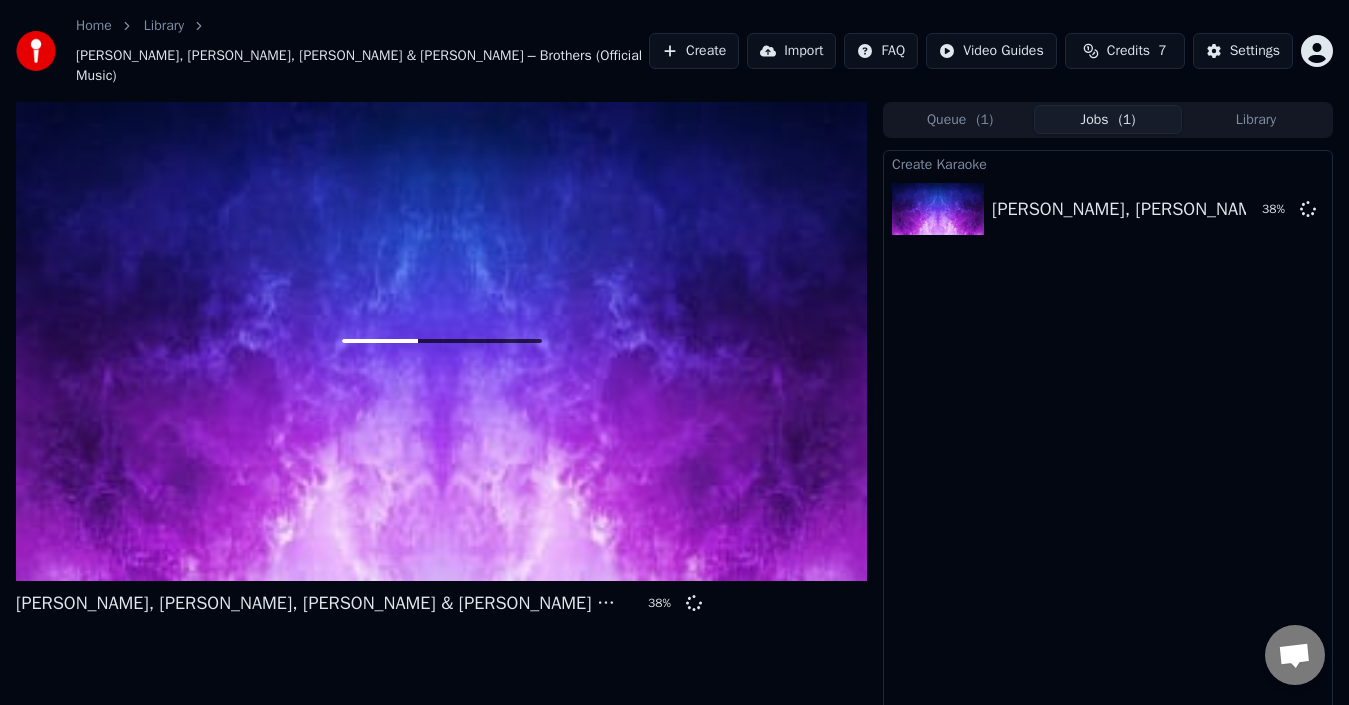 click on "Jobs ( 1 )" at bounding box center [1108, 119] 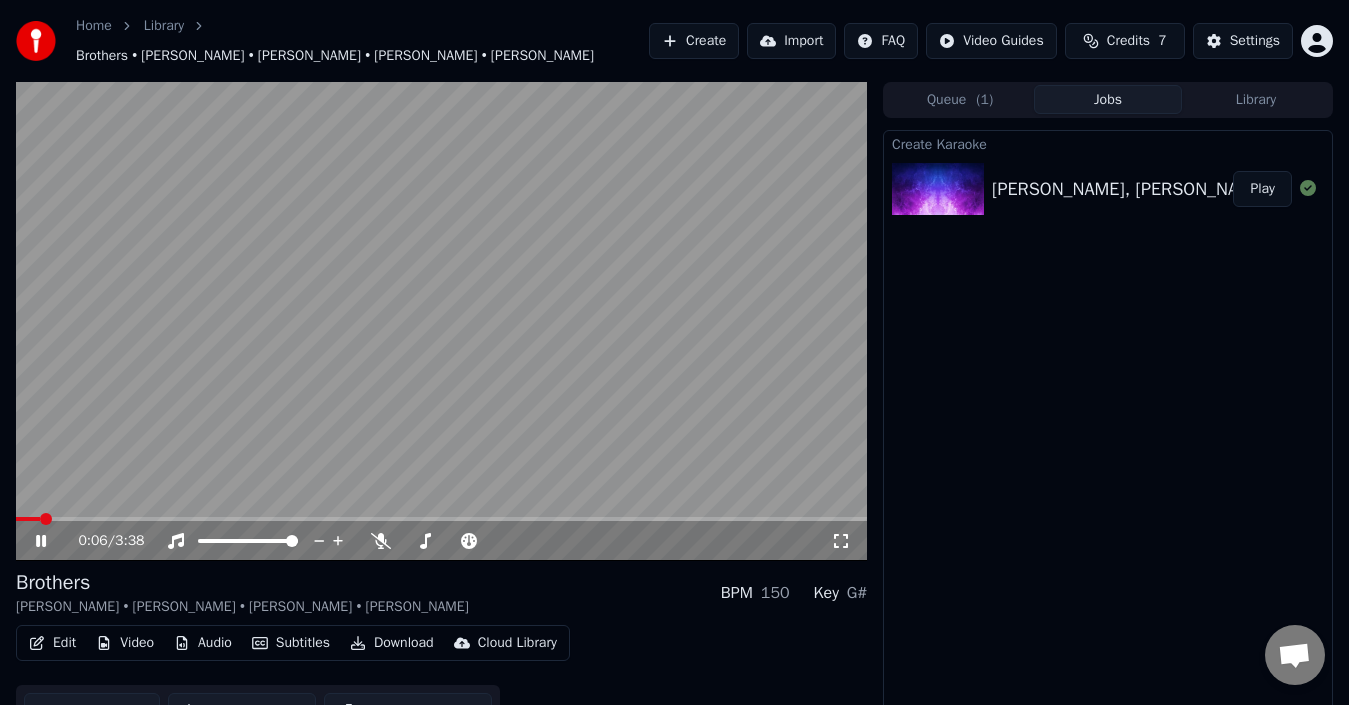 click at bounding box center [441, 321] 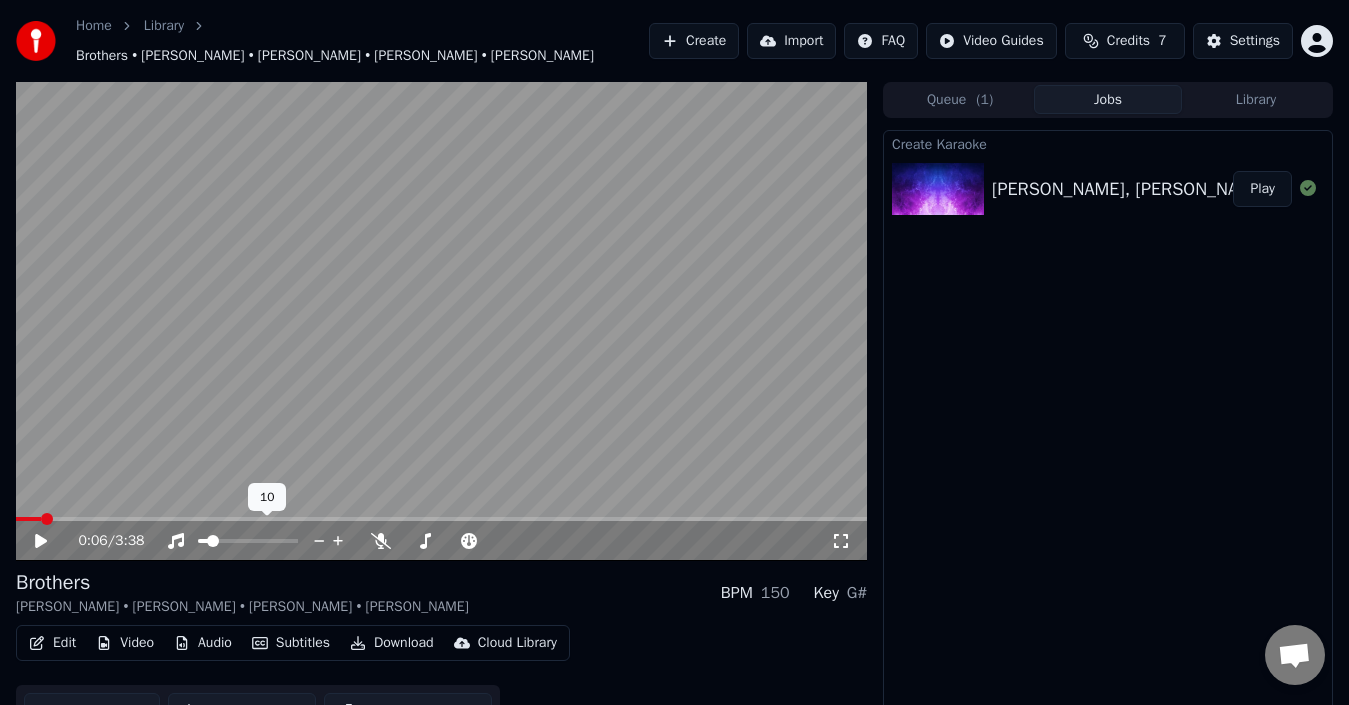 click at bounding box center [203, 541] 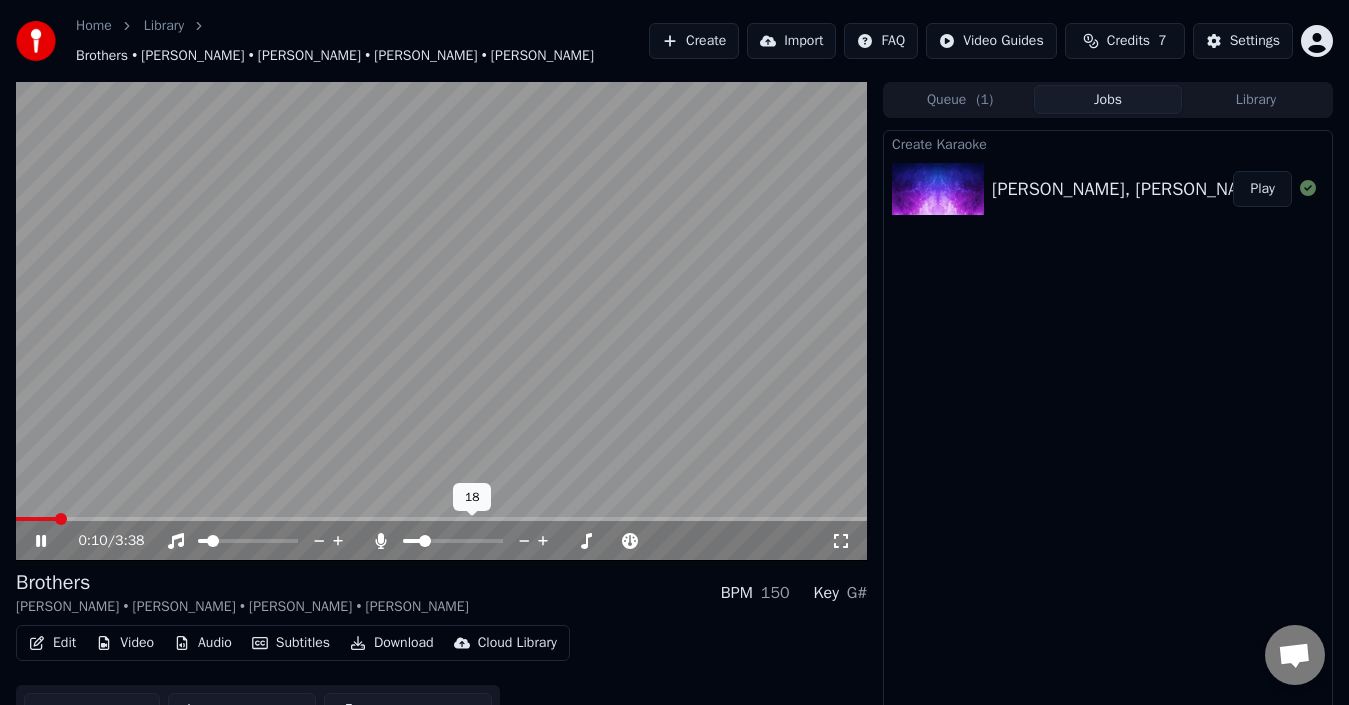click at bounding box center (425, 541) 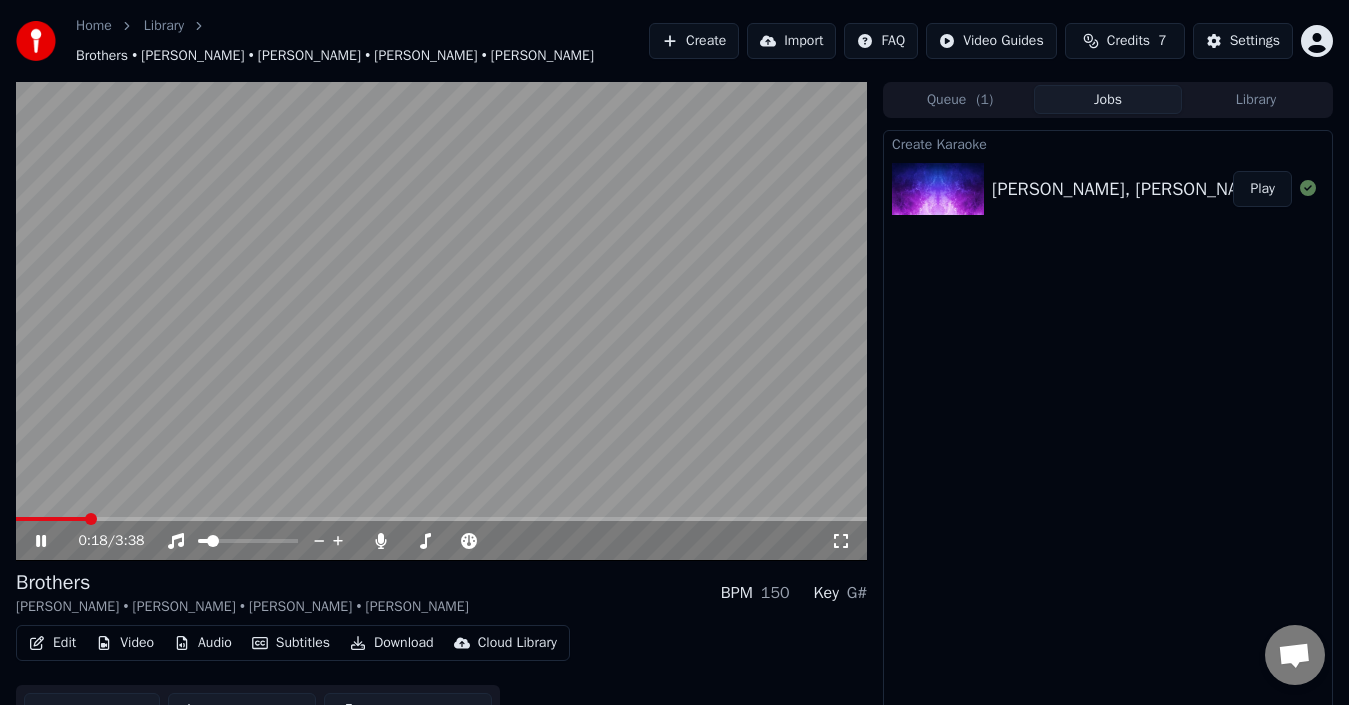click at bounding box center (441, 321) 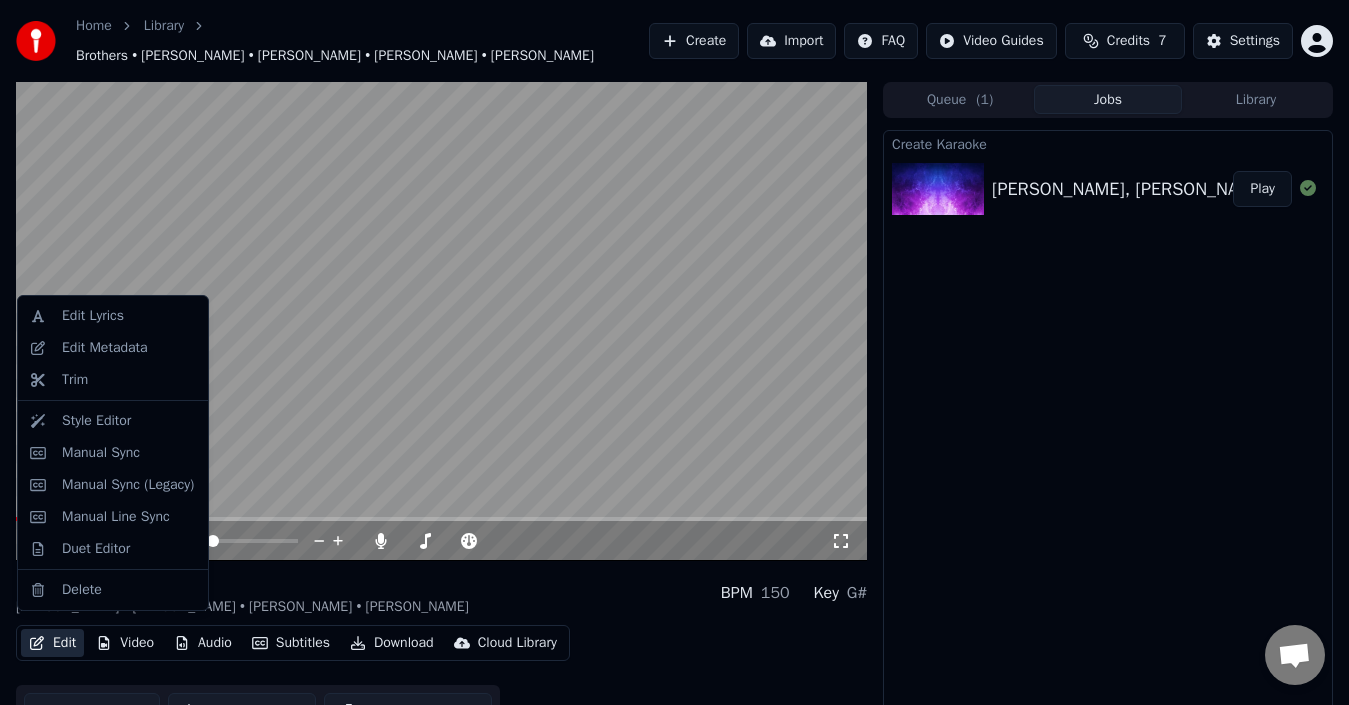 click on "Edit" at bounding box center (52, 643) 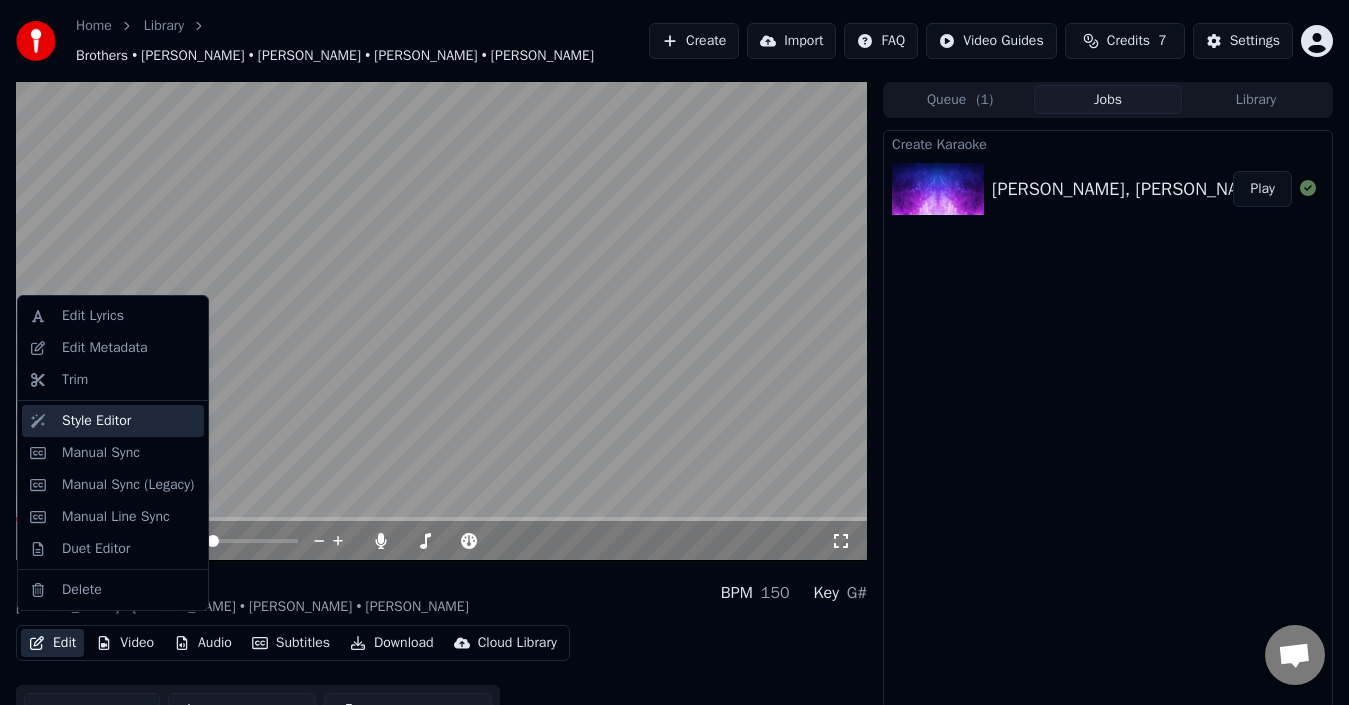 click on "Style Editor" at bounding box center (113, 421) 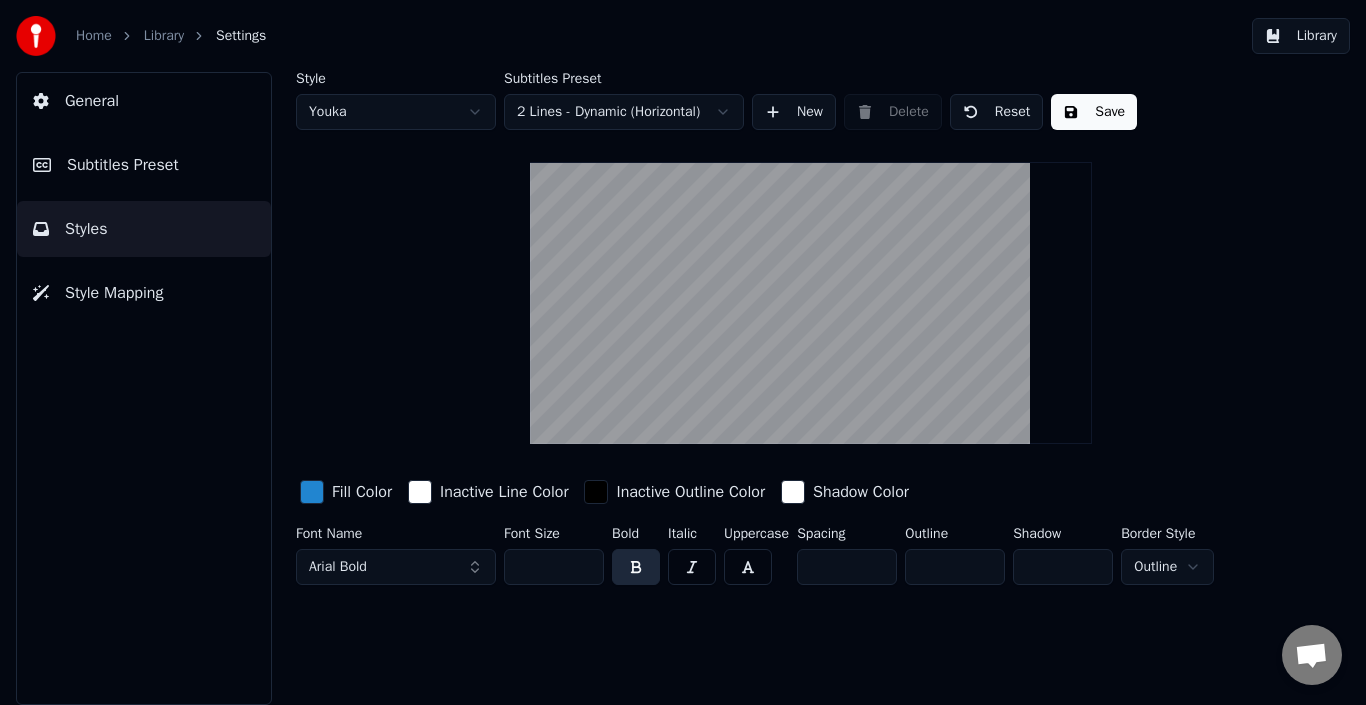 click on "Fill Color" at bounding box center (362, 492) 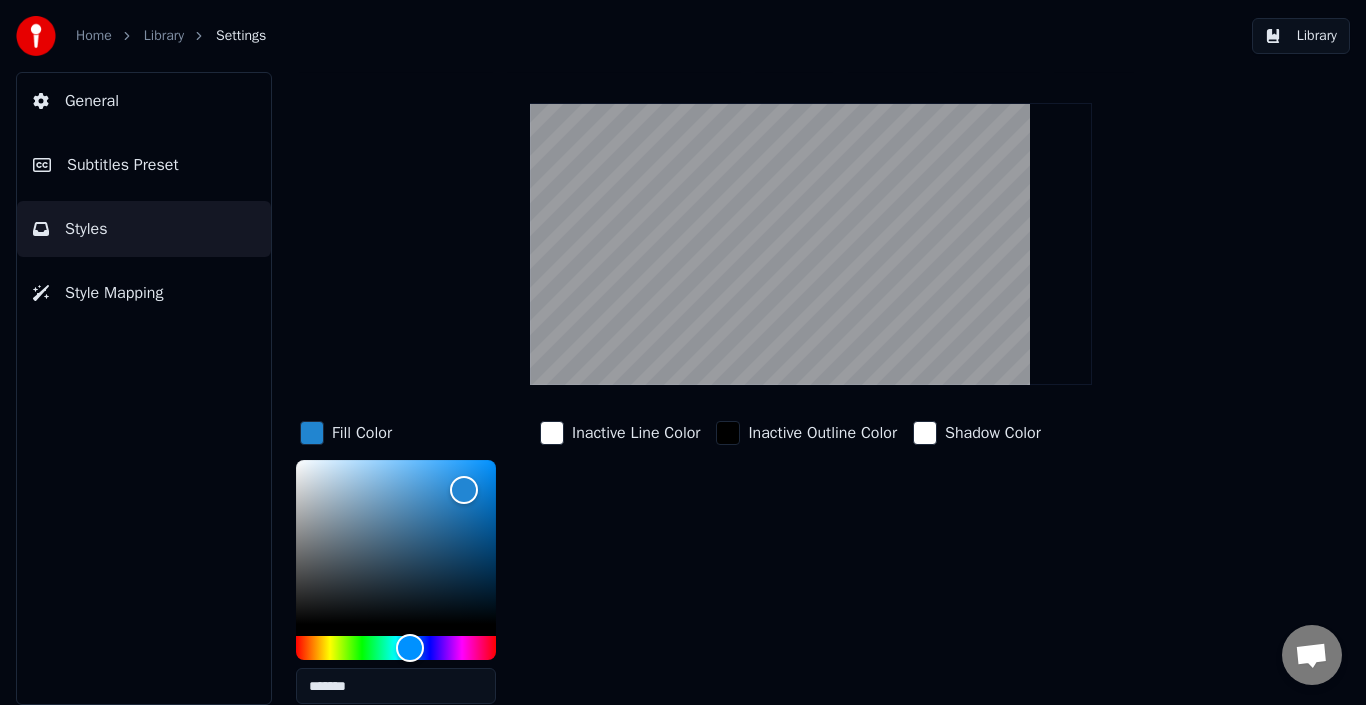 scroll, scrollTop: 58, scrollLeft: 0, axis: vertical 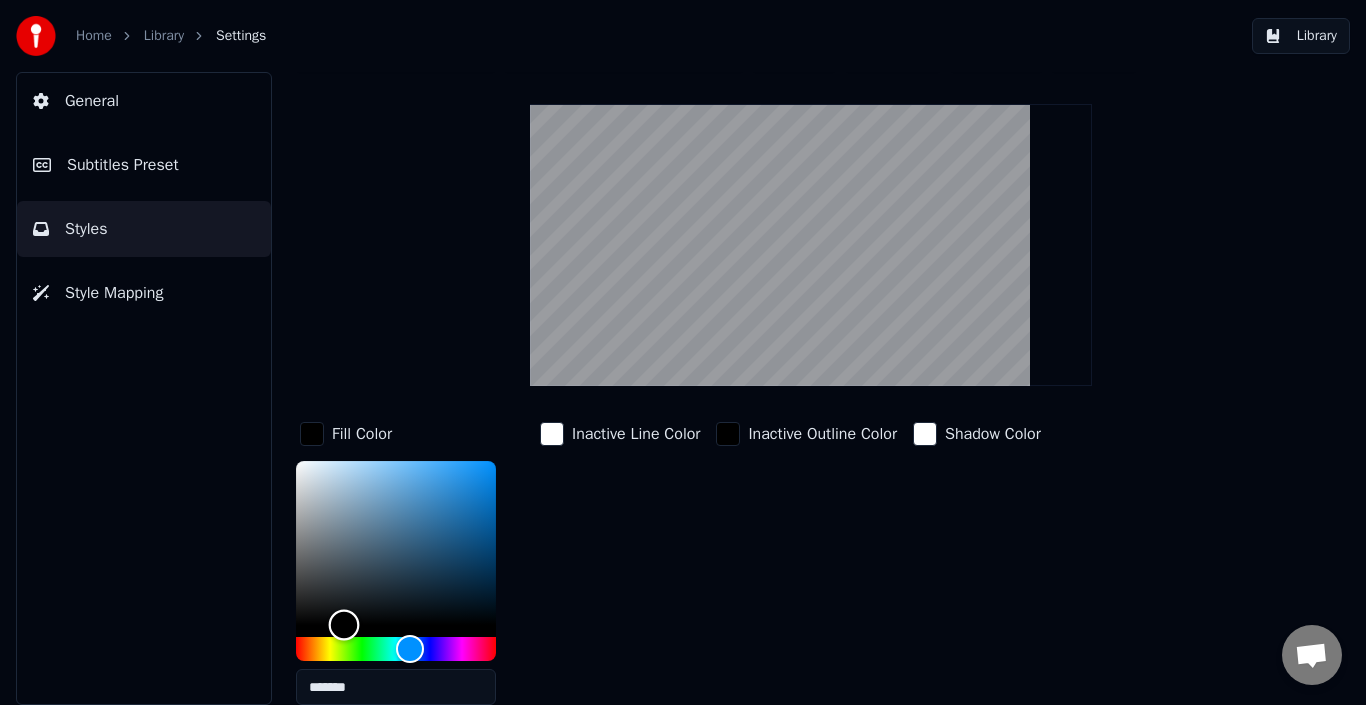drag, startPoint x: 454, startPoint y: 495, endPoint x: 390, endPoint y: 651, distance: 168.6179 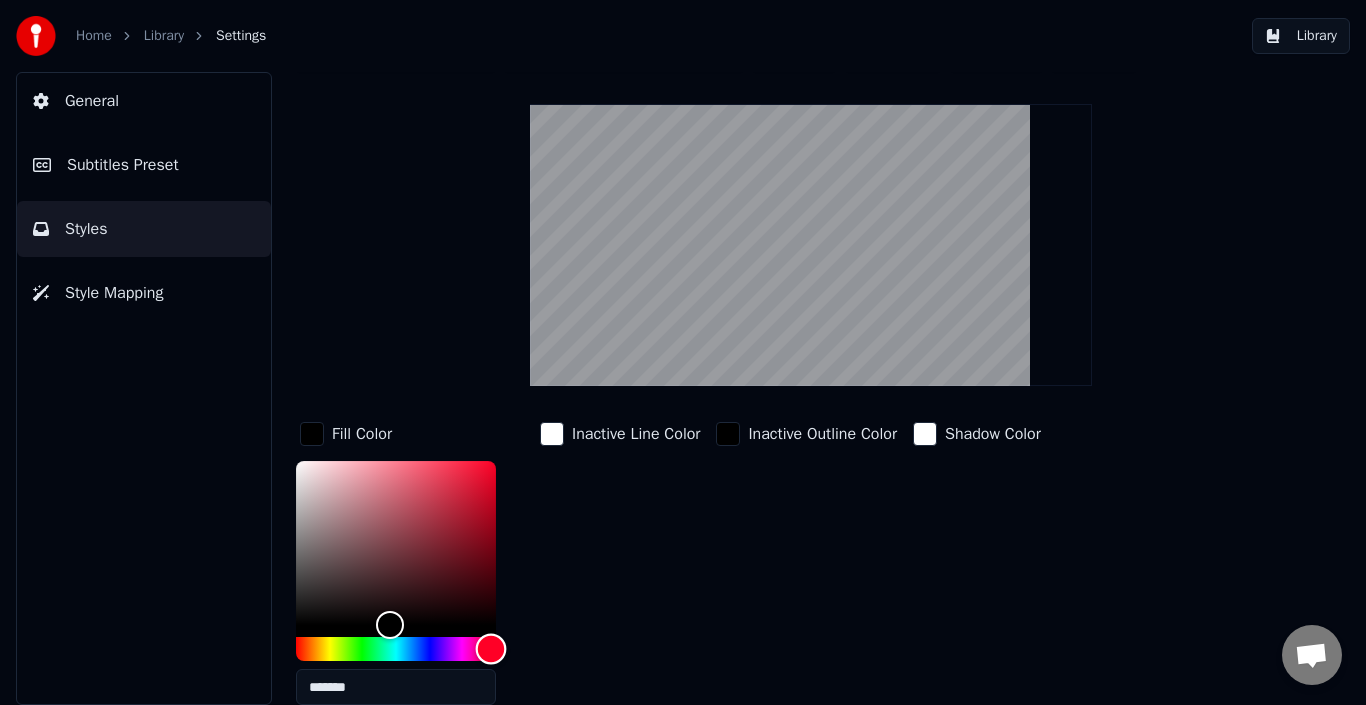 drag, startPoint x: 400, startPoint y: 652, endPoint x: 458, endPoint y: 632, distance: 61.351448 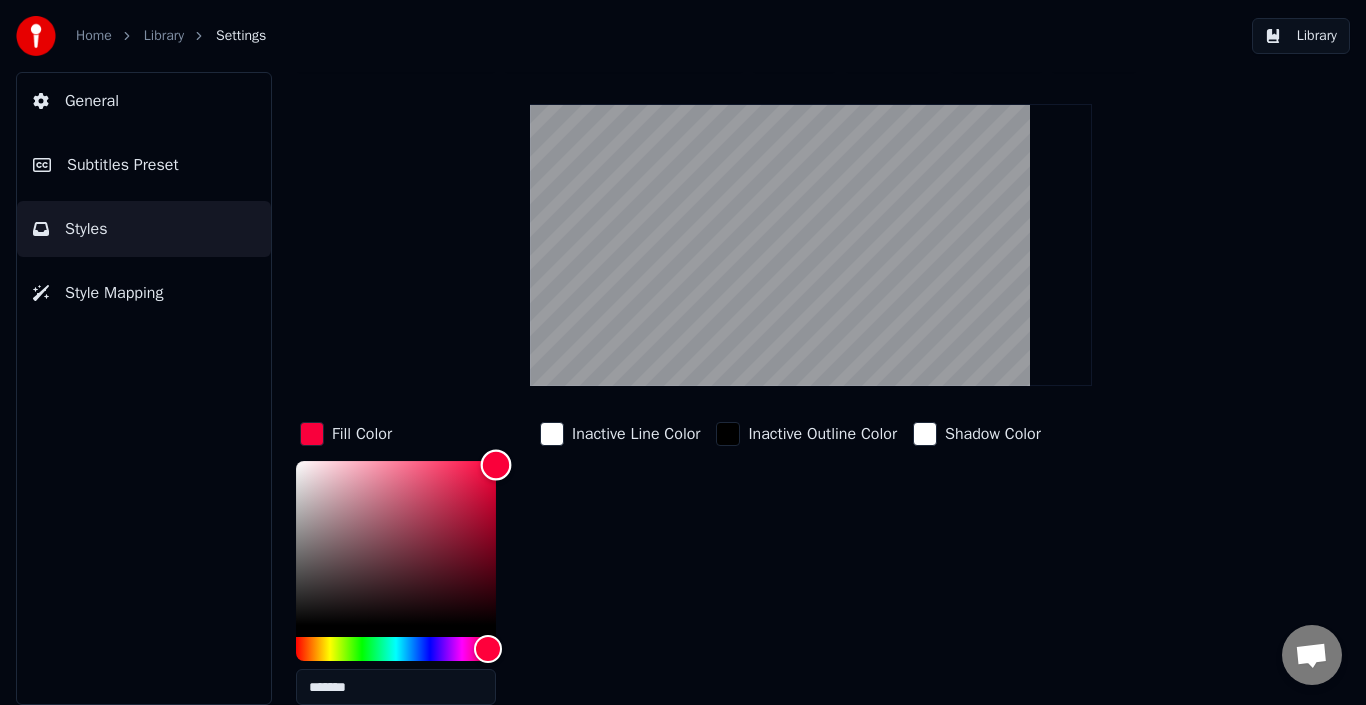 type on "*******" 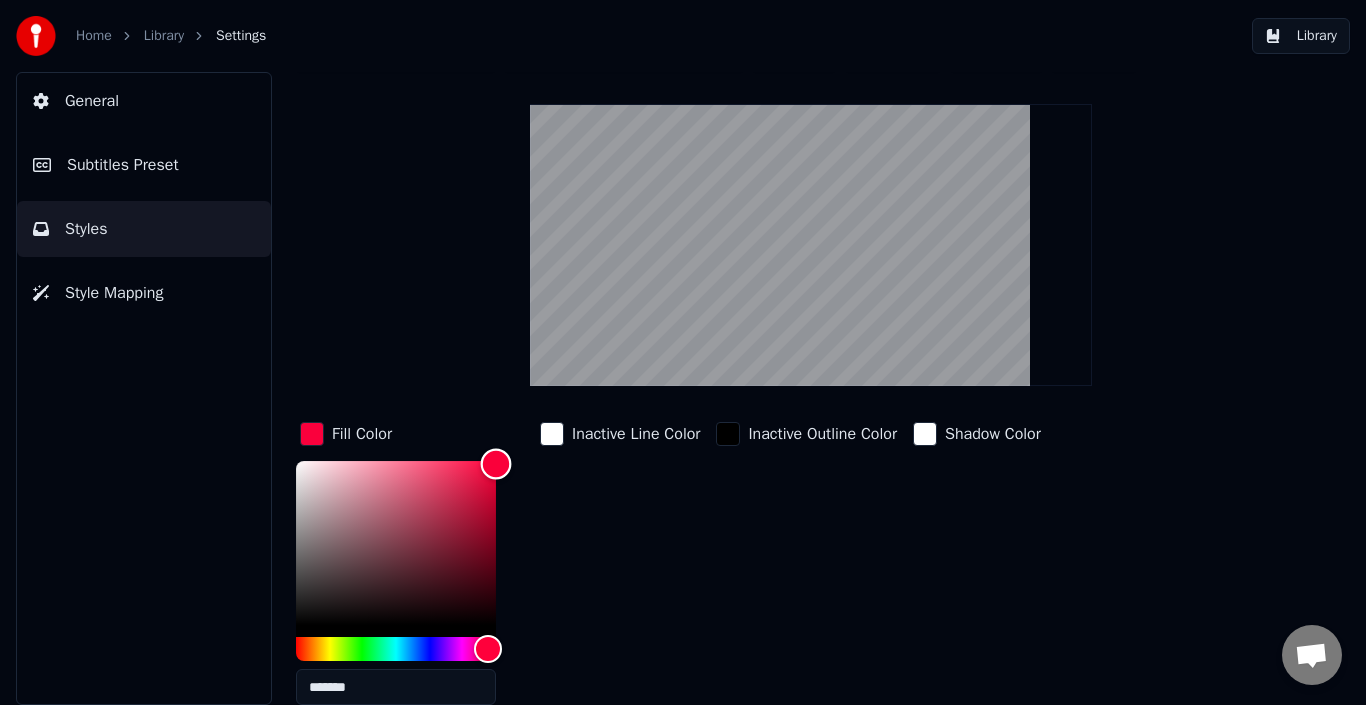drag, startPoint x: 416, startPoint y: 587, endPoint x: 518, endPoint y: 463, distance: 160.56151 